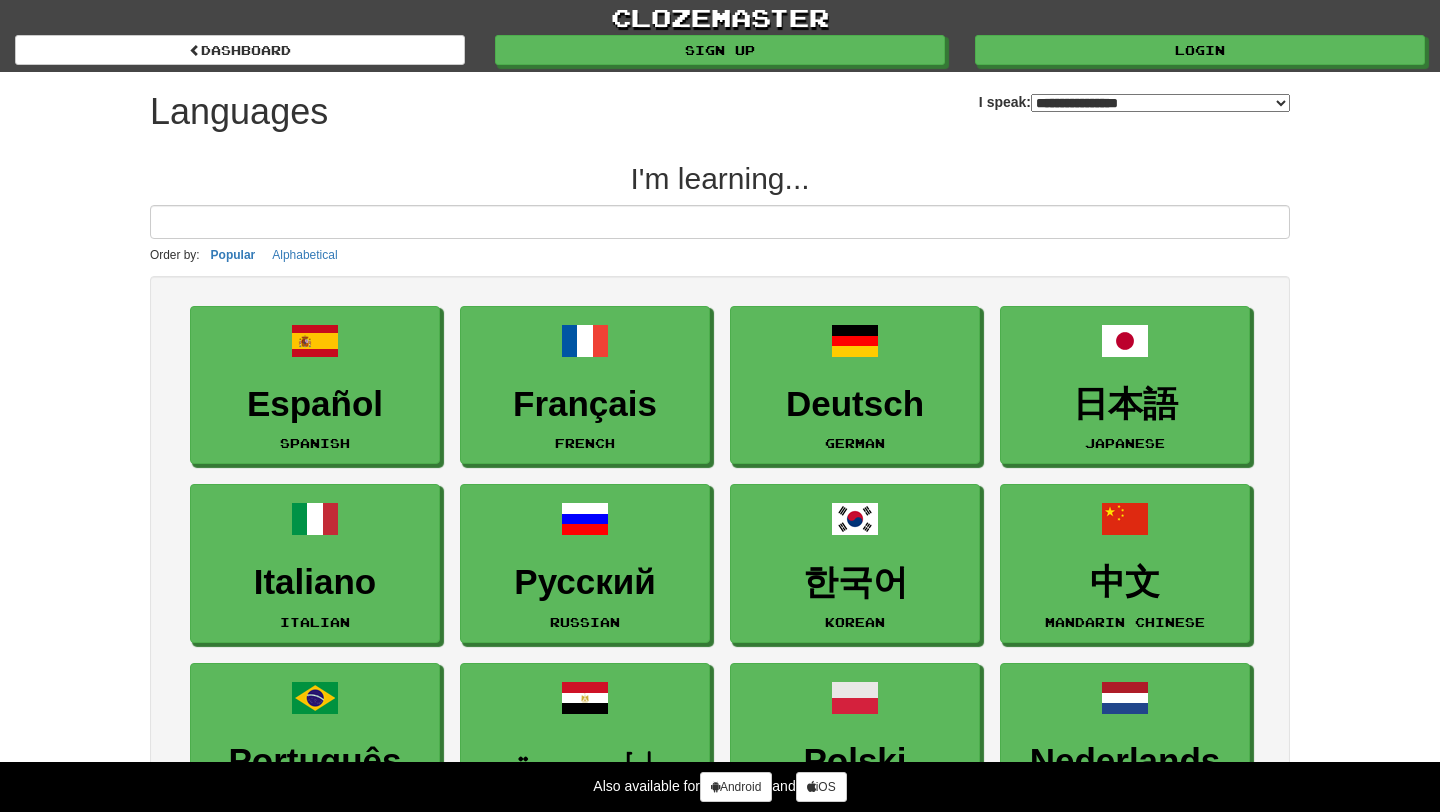 select on "*******" 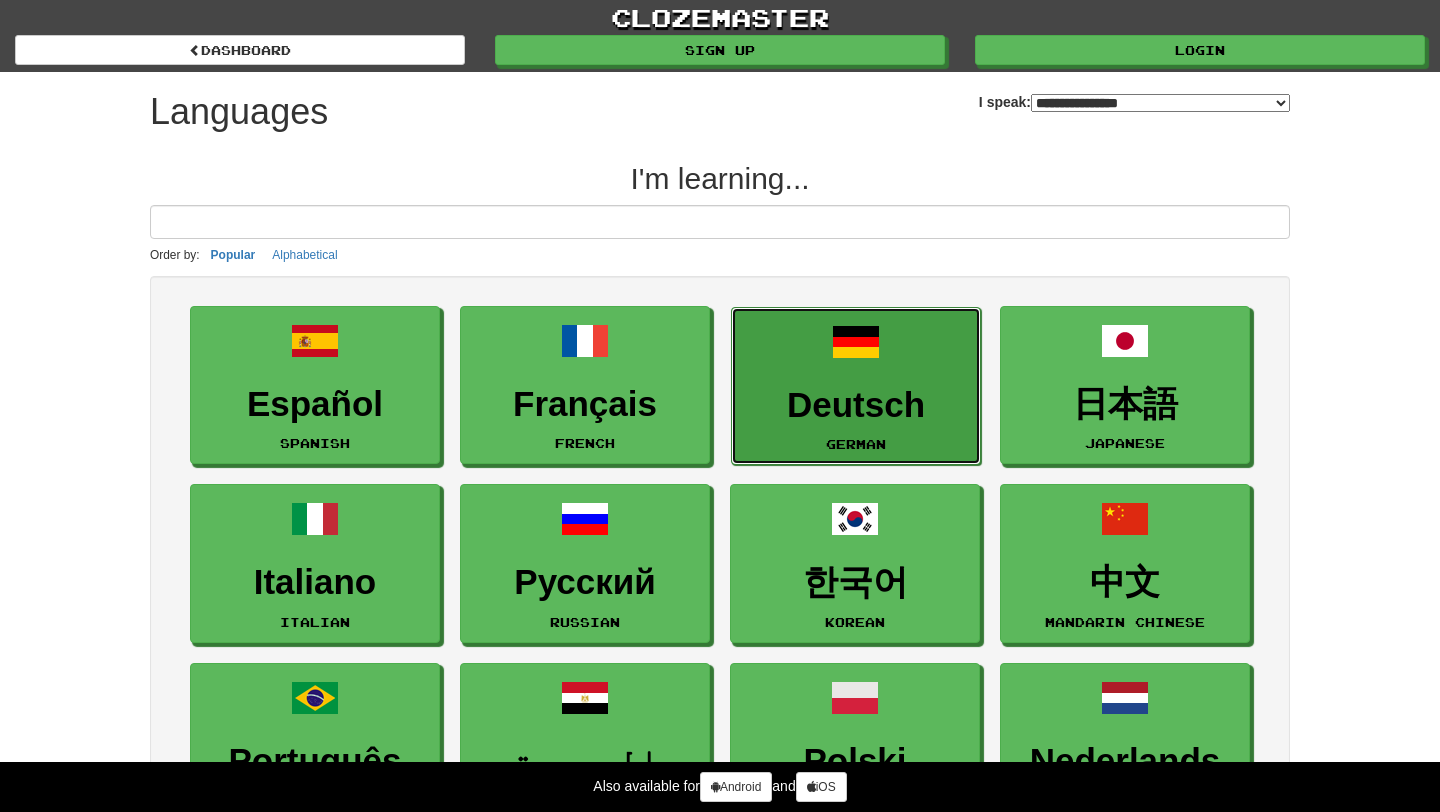 click on "Deutsch" at bounding box center (856, 405) 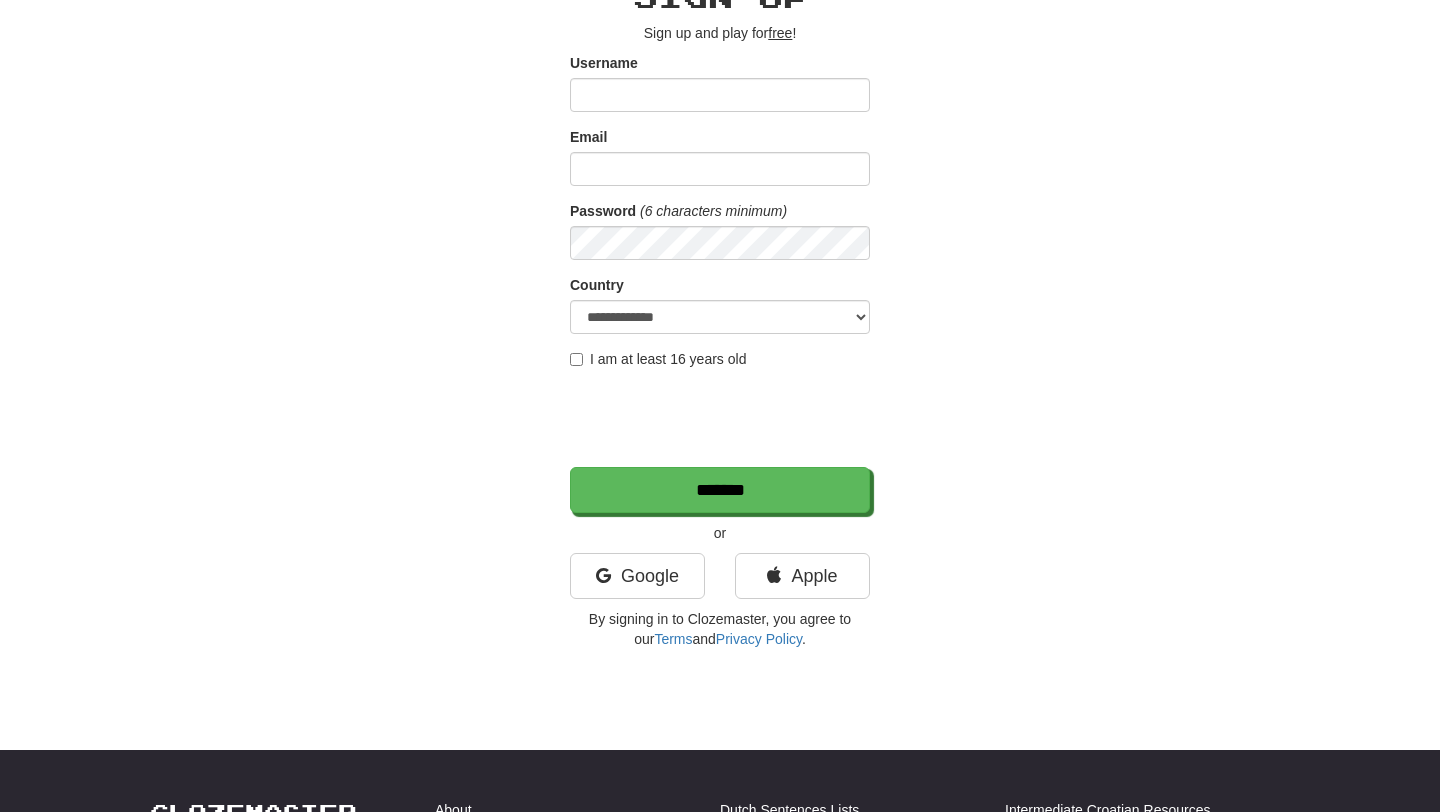 scroll, scrollTop: 0, scrollLeft: 0, axis: both 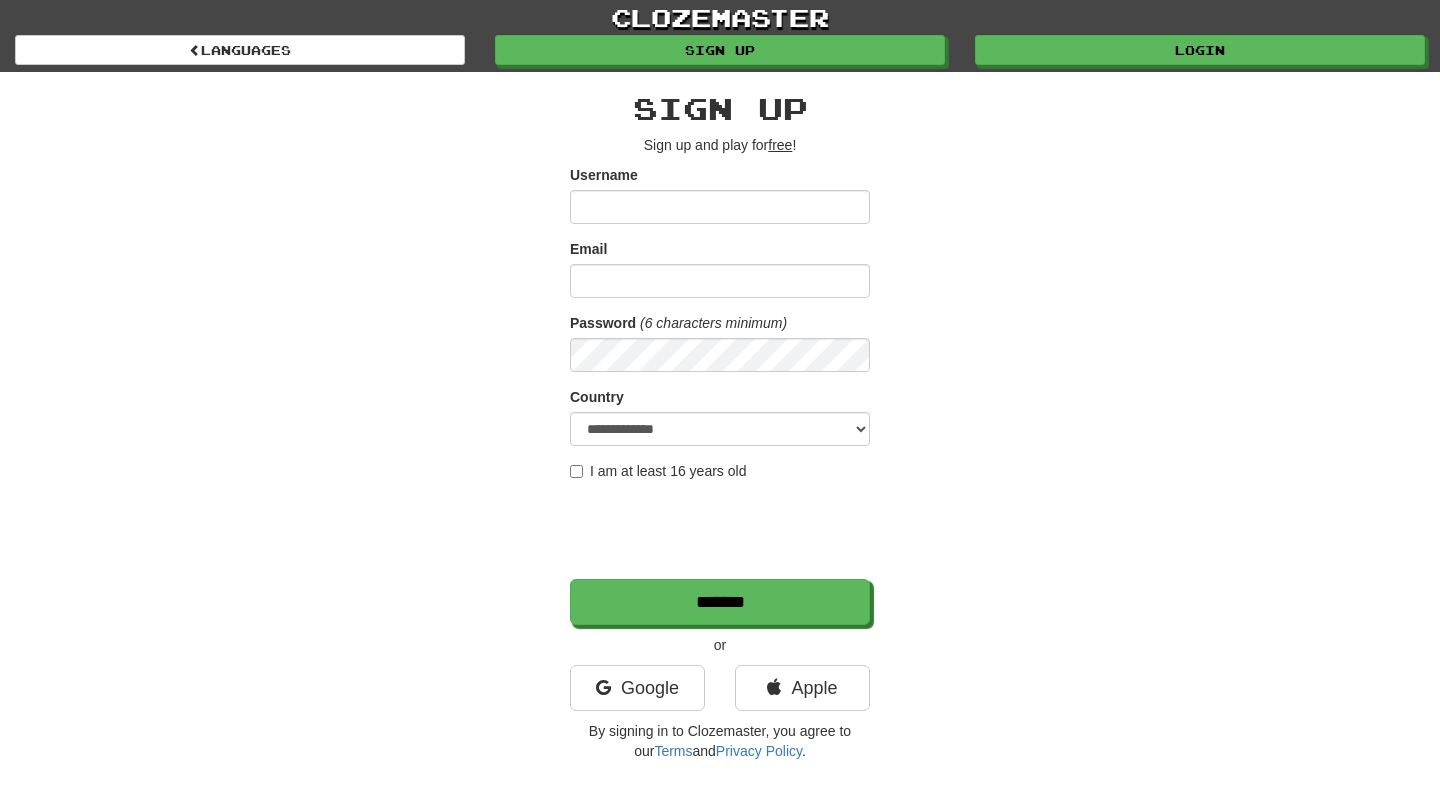 click on "Username" at bounding box center [720, 207] 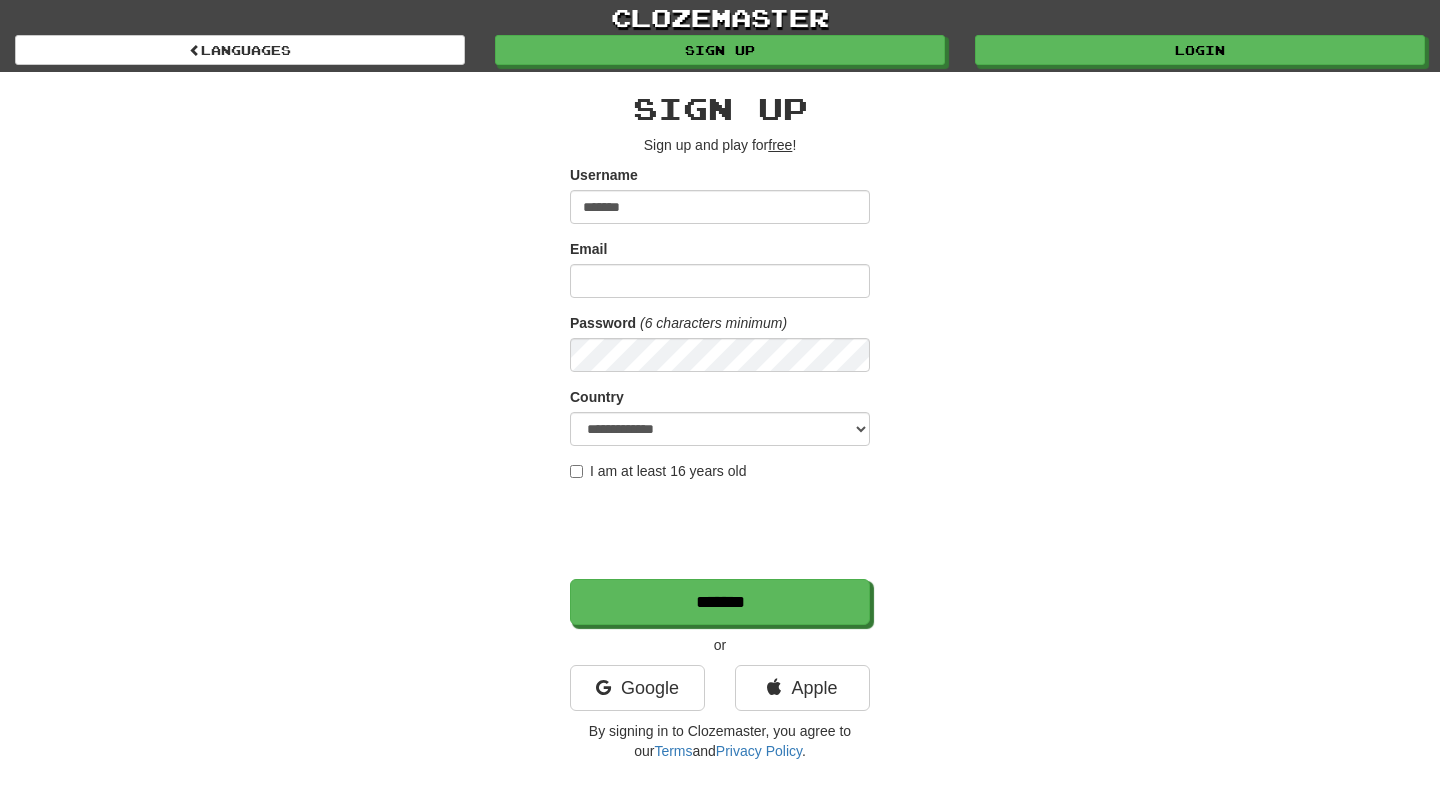 type on "*******" 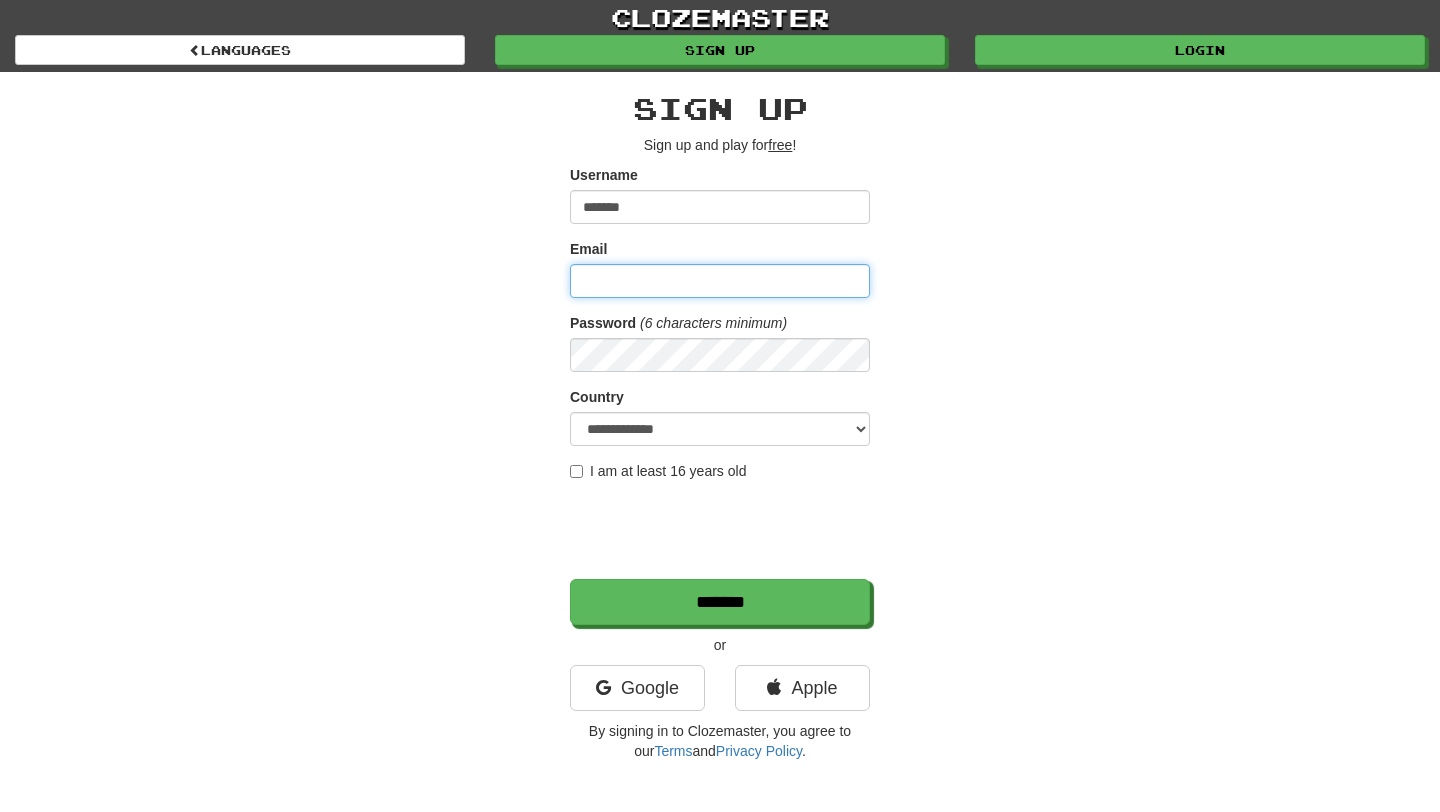 click on "Email" at bounding box center (720, 281) 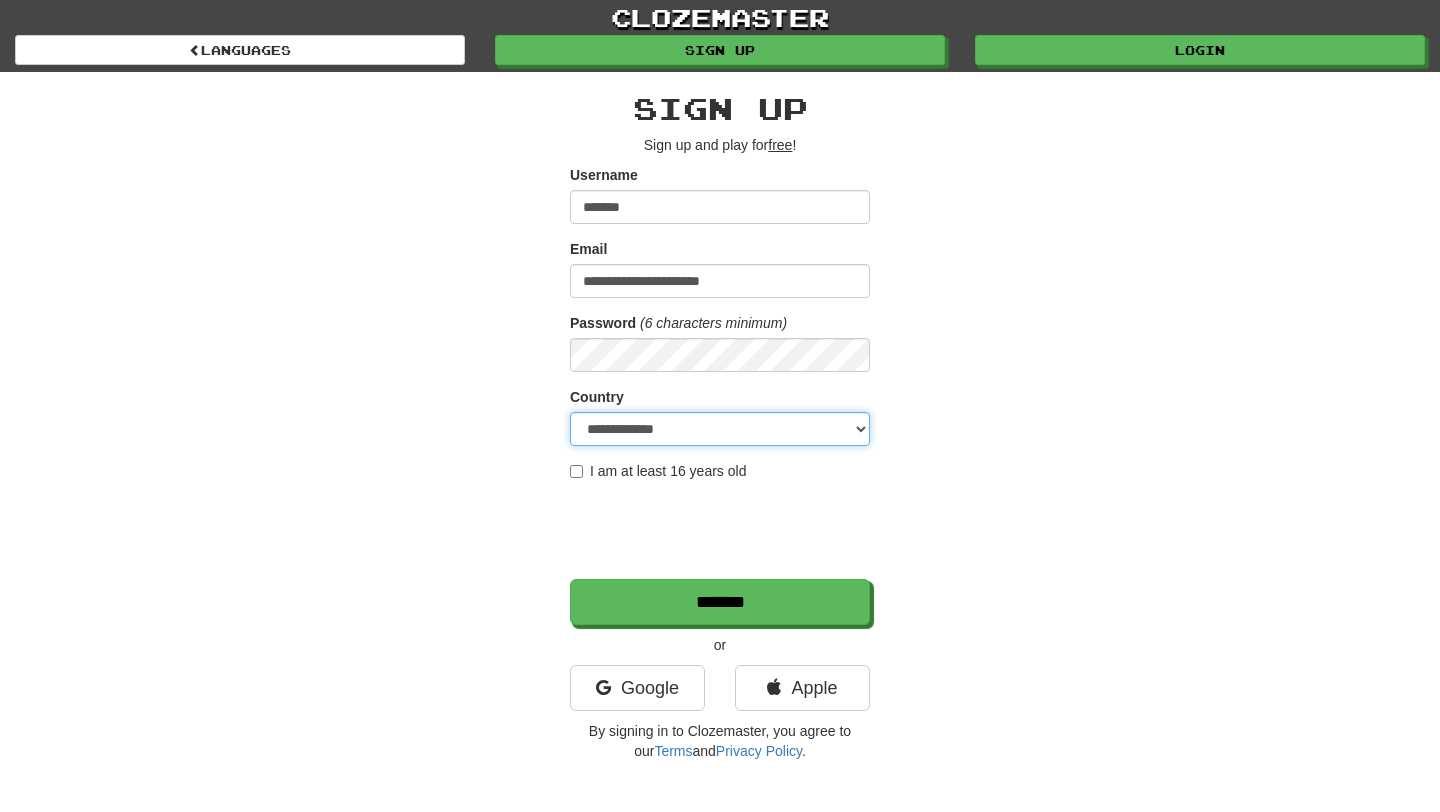 select on "**" 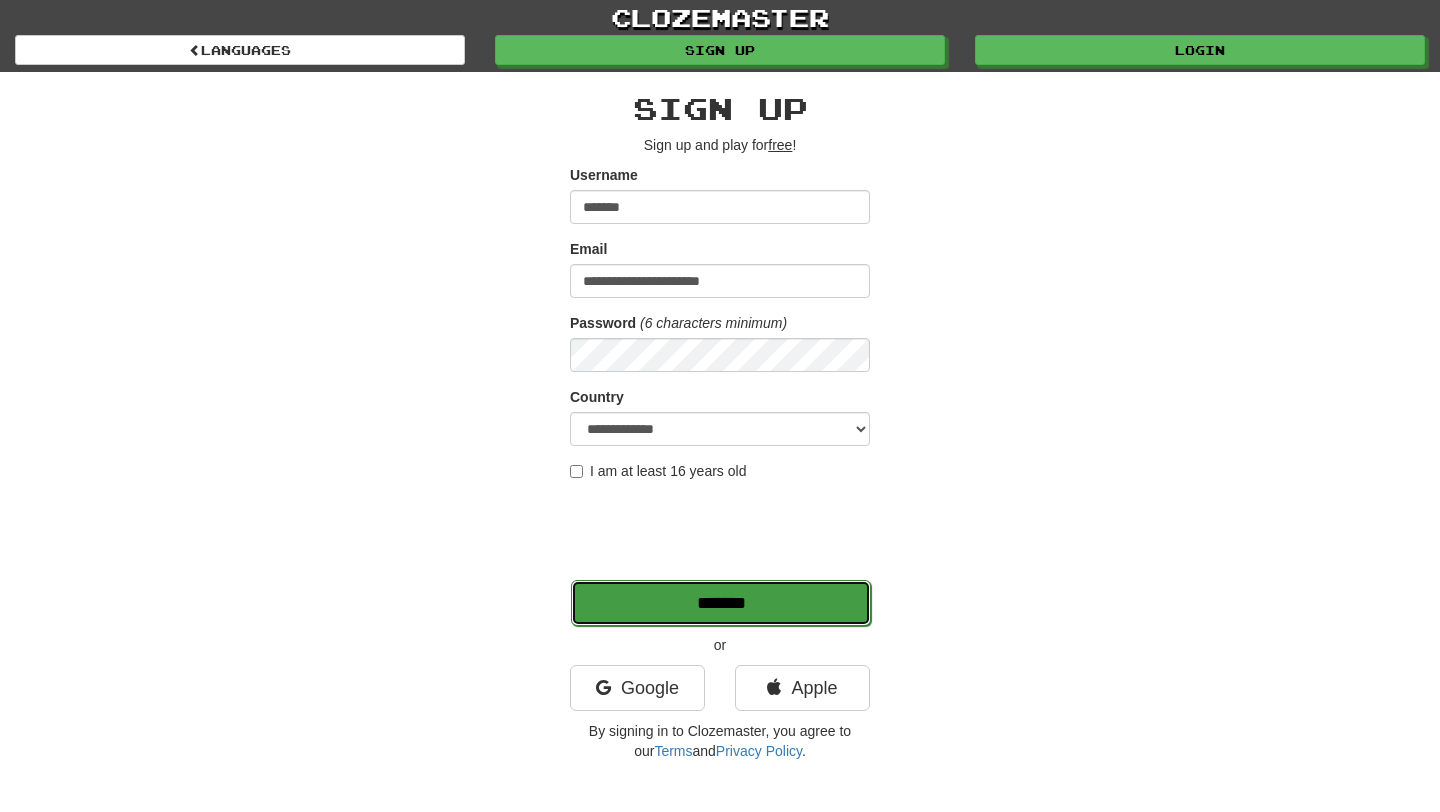 click on "*******" at bounding box center [721, 603] 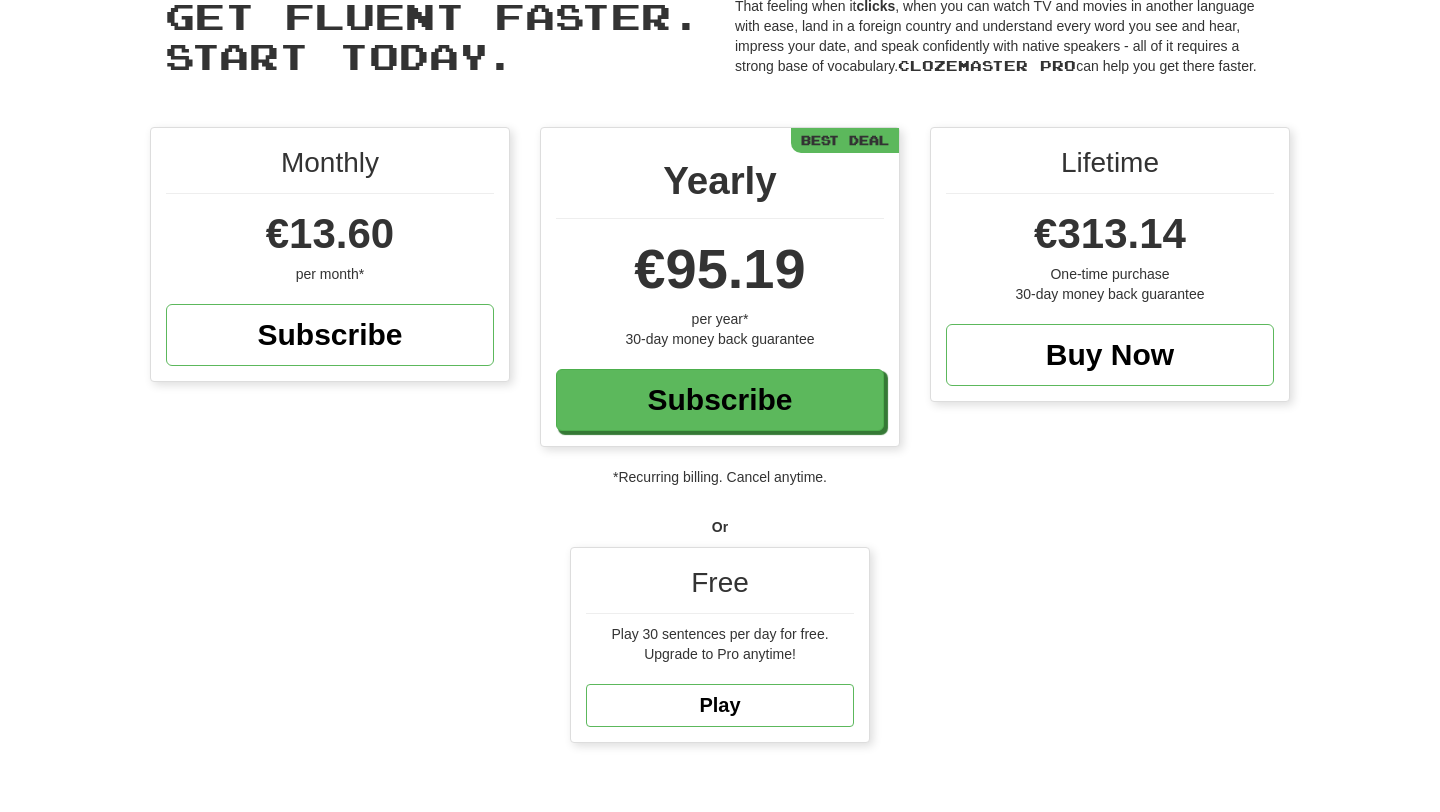 scroll, scrollTop: 99, scrollLeft: 0, axis: vertical 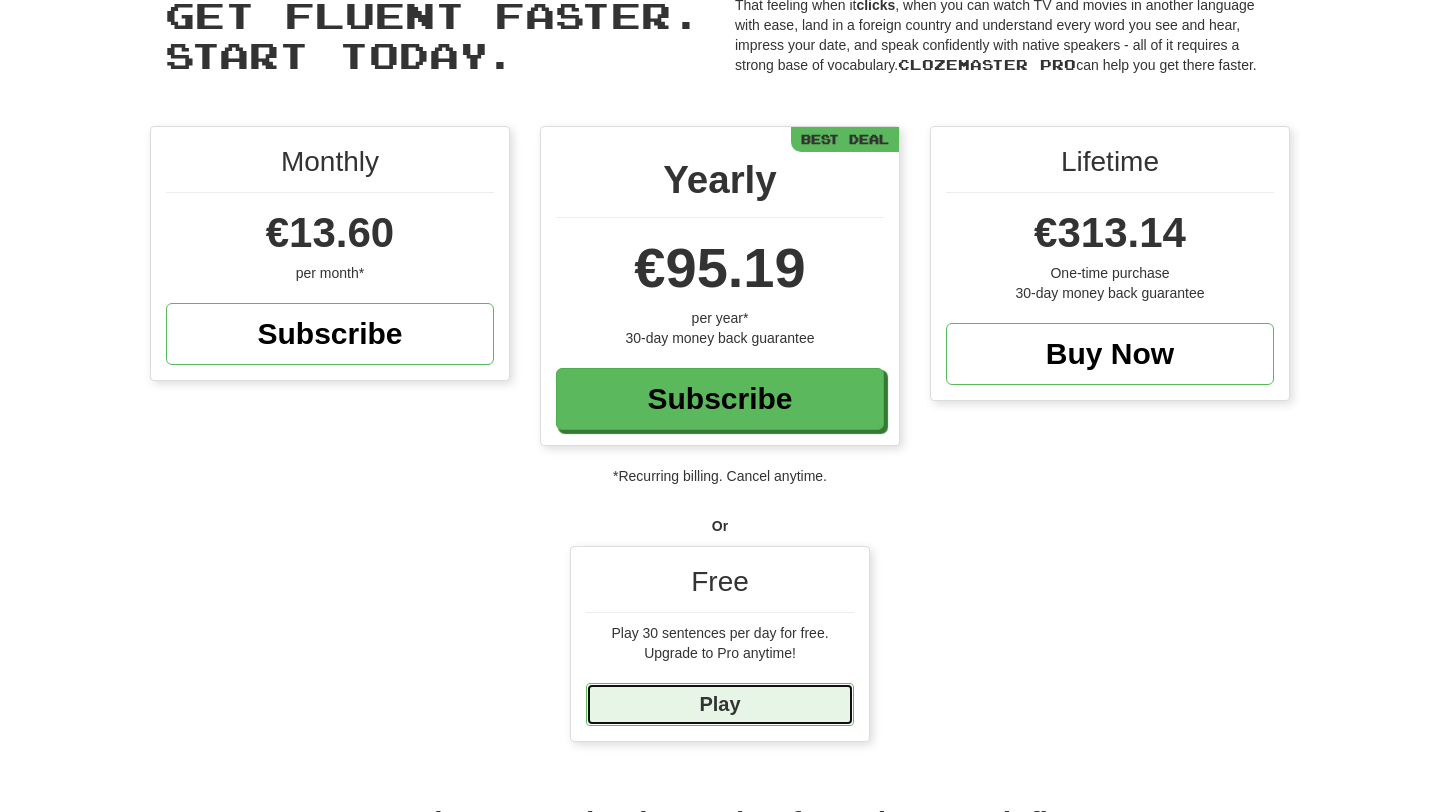 click on "Play" at bounding box center [720, 704] 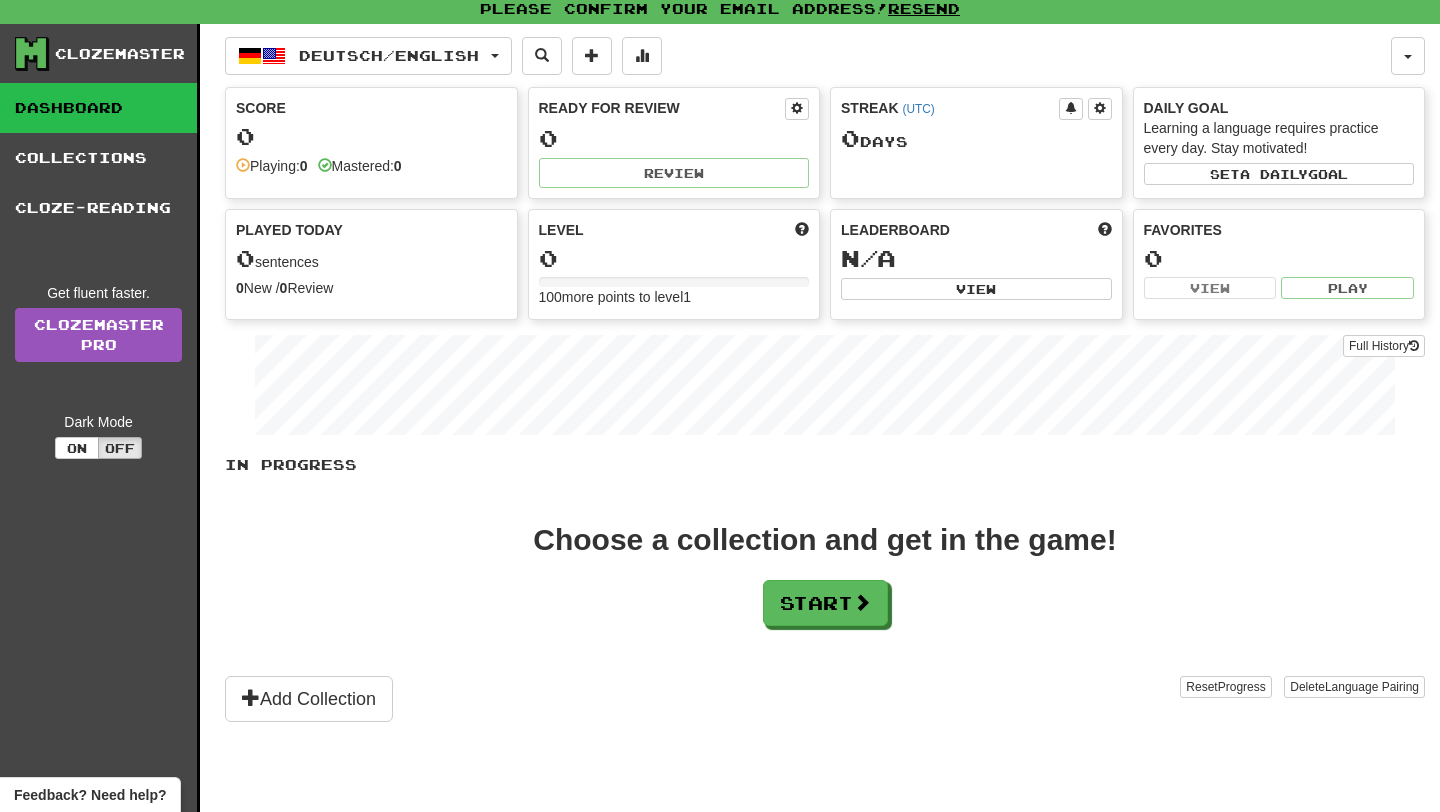 scroll, scrollTop: 0, scrollLeft: 0, axis: both 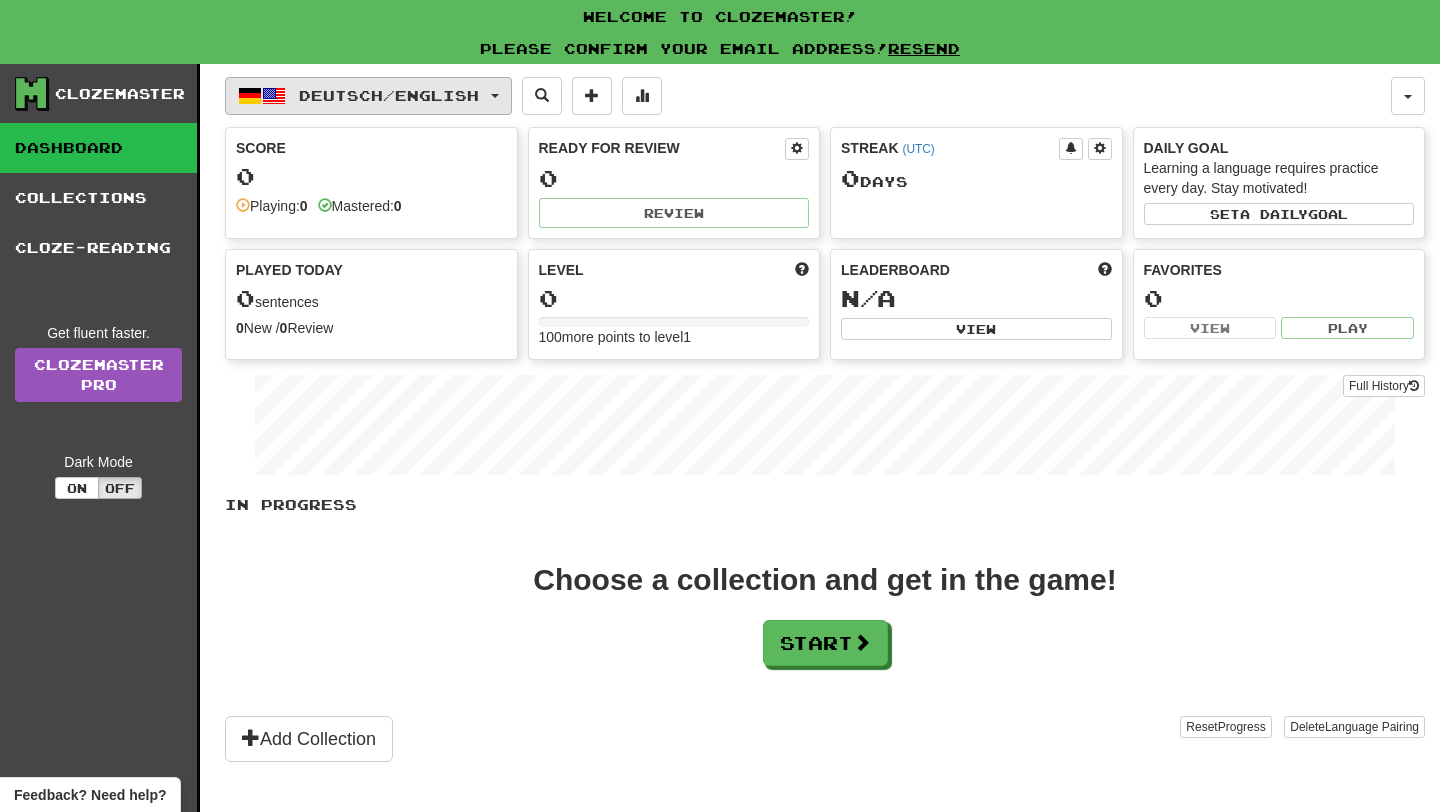 click on "Deutsch  /  English" at bounding box center (389, 95) 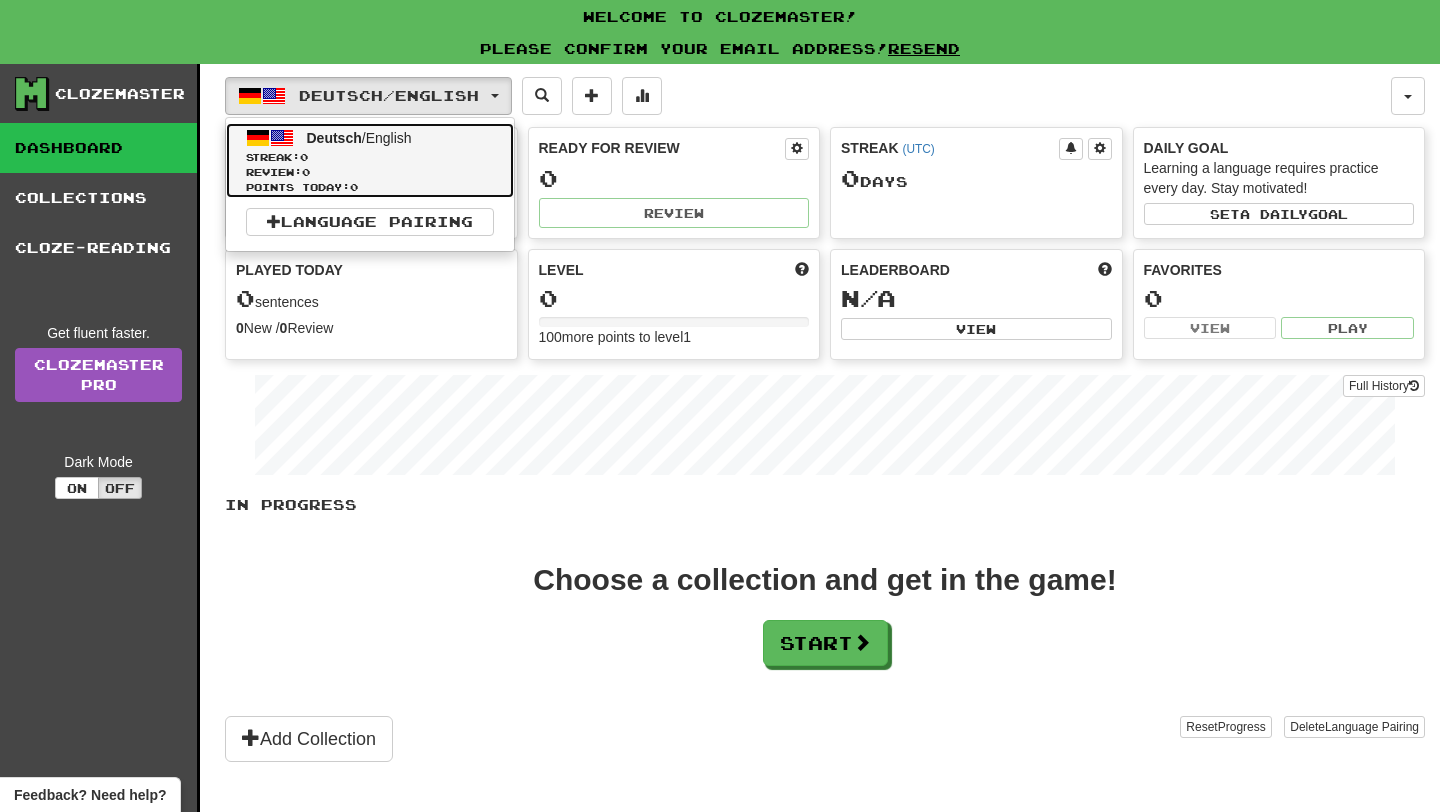 click on "Deutsch" at bounding box center (334, 138) 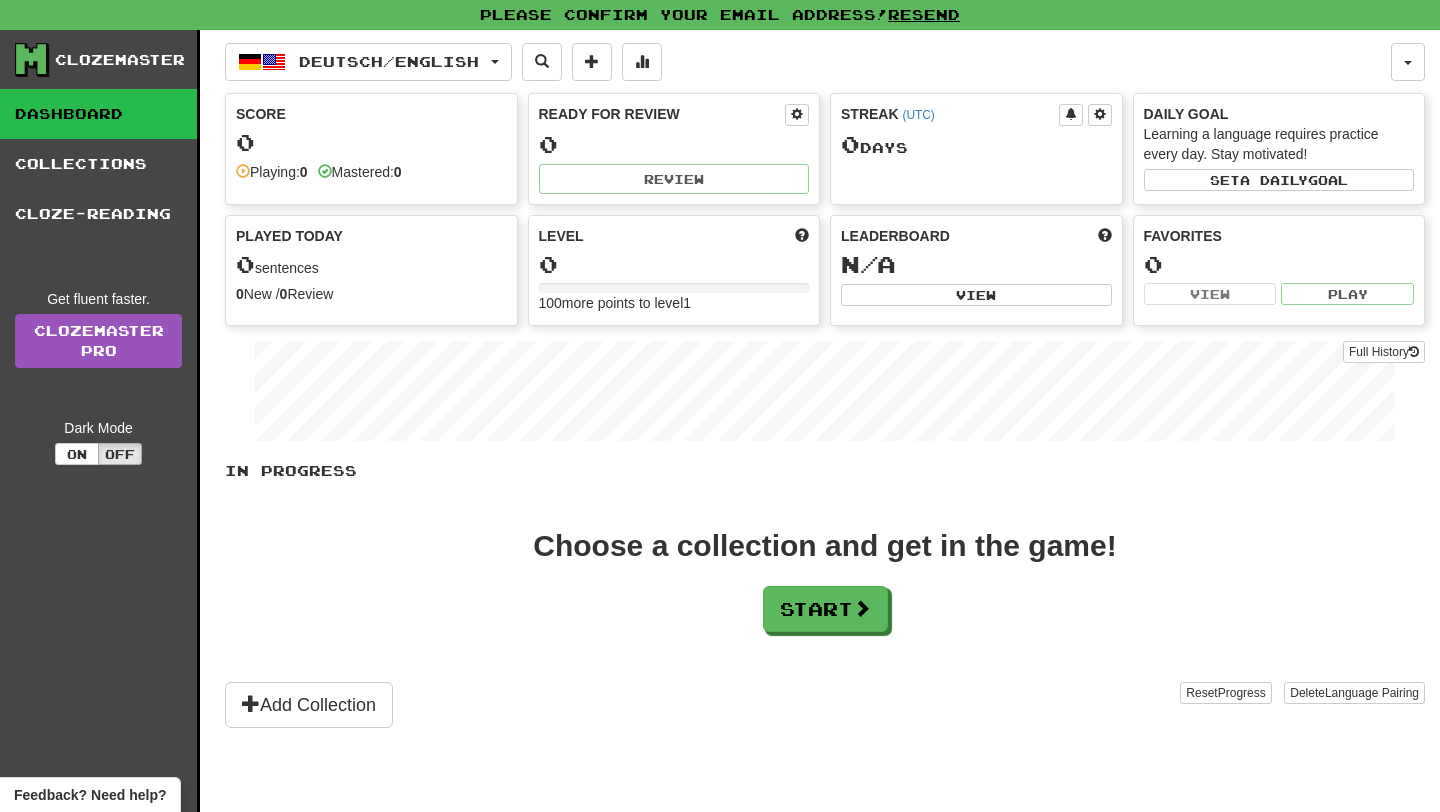 scroll, scrollTop: 0, scrollLeft: 0, axis: both 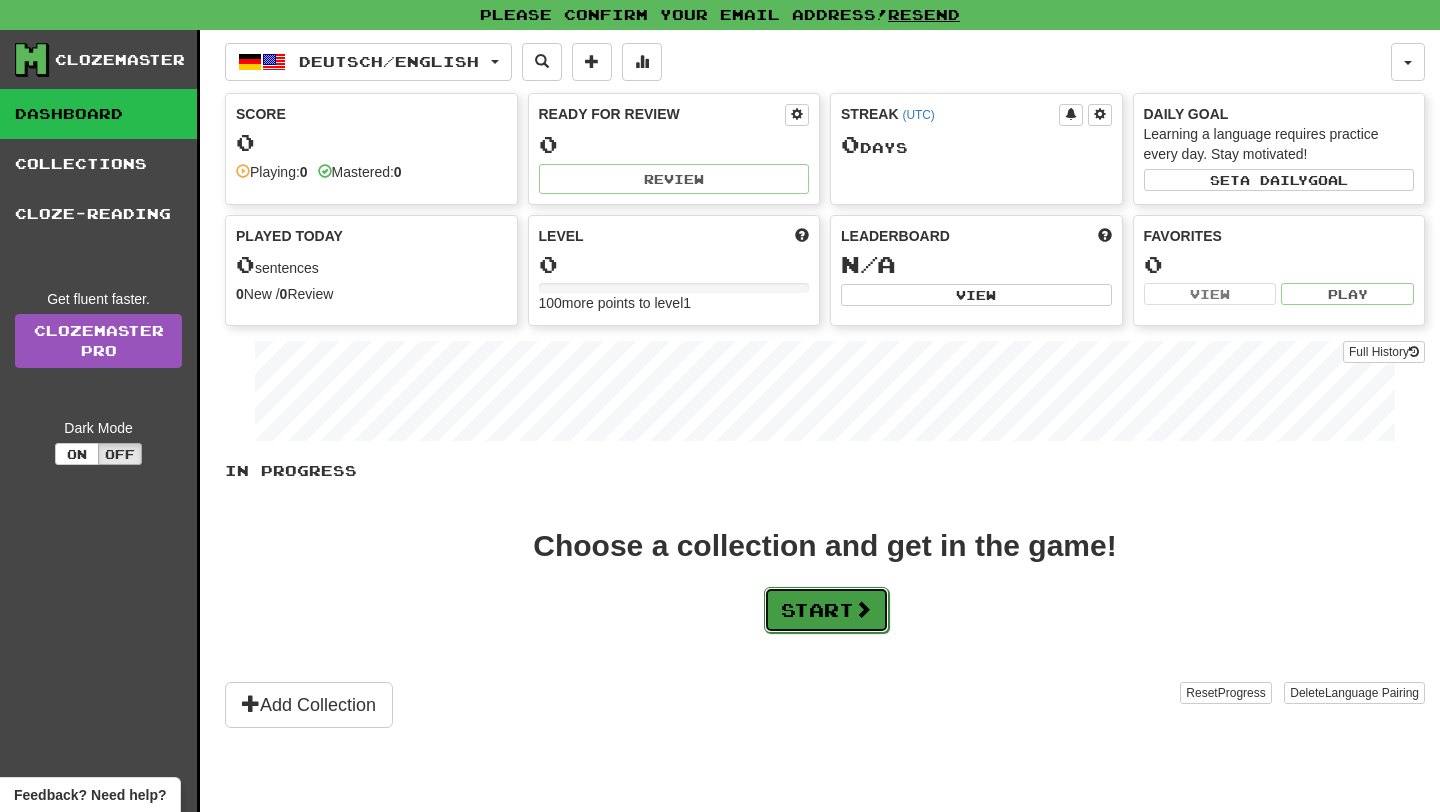click on "Start" at bounding box center [826, 610] 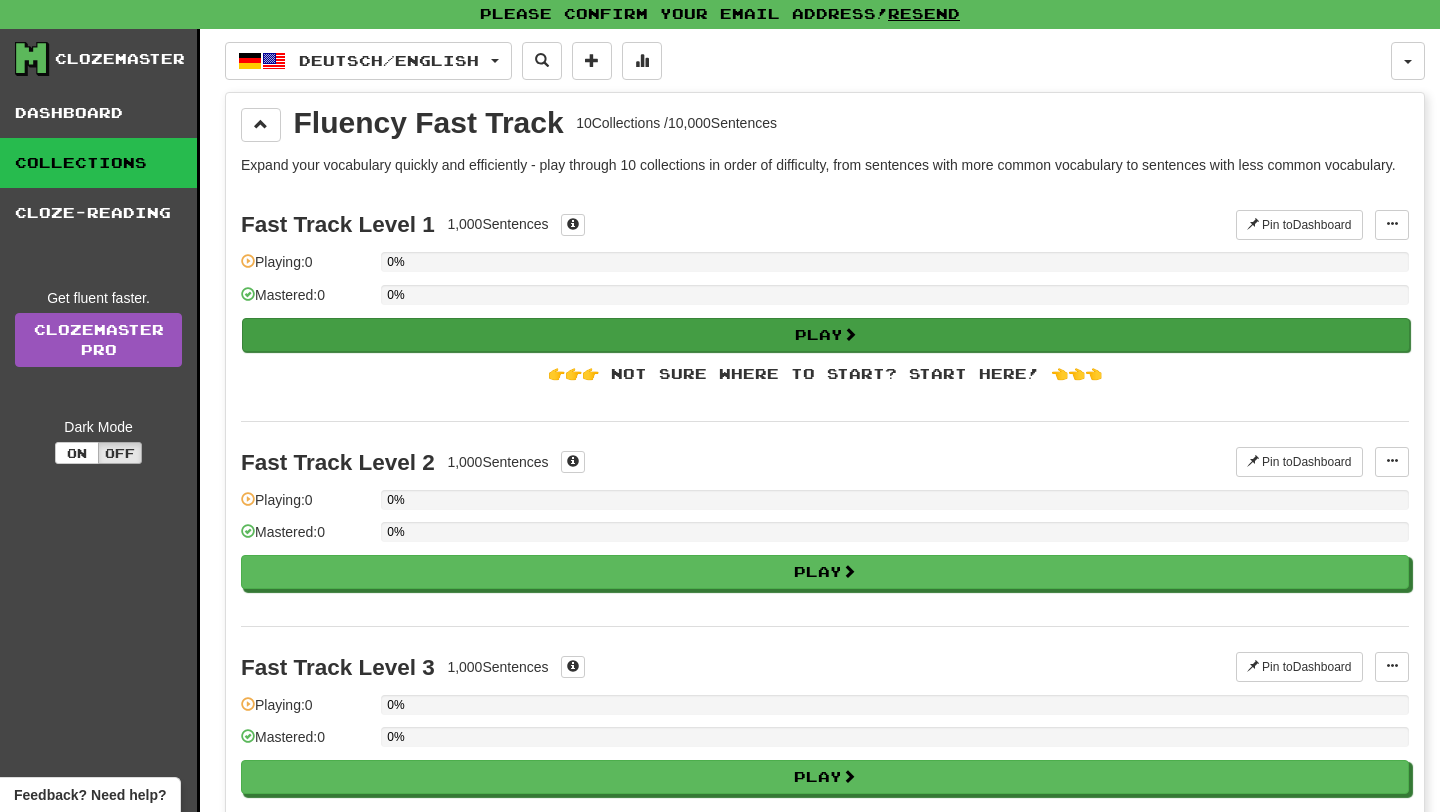 scroll, scrollTop: 0, scrollLeft: 0, axis: both 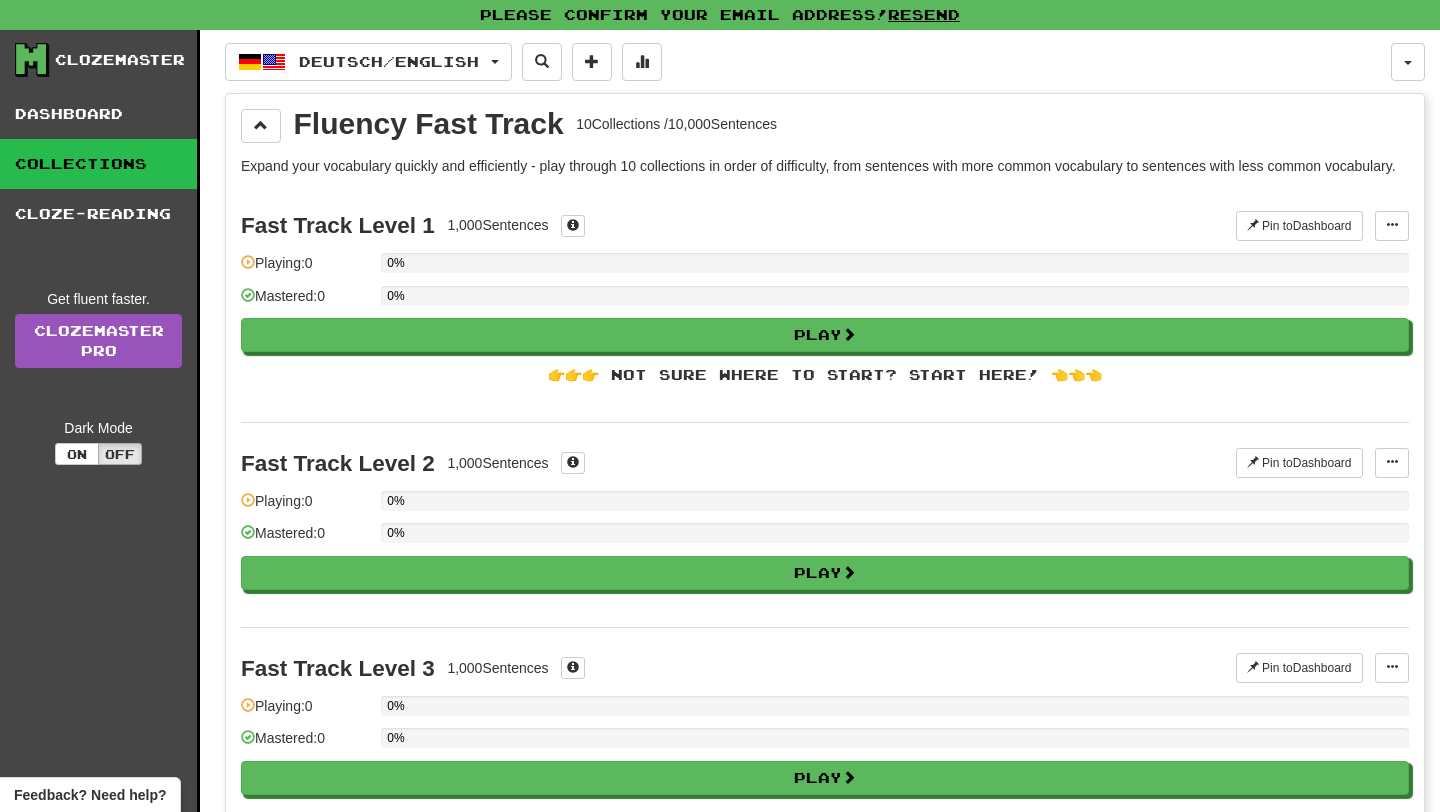 click on "👉👉👉 Not sure where to start? Start here! 👈👈👈" at bounding box center (825, 375) 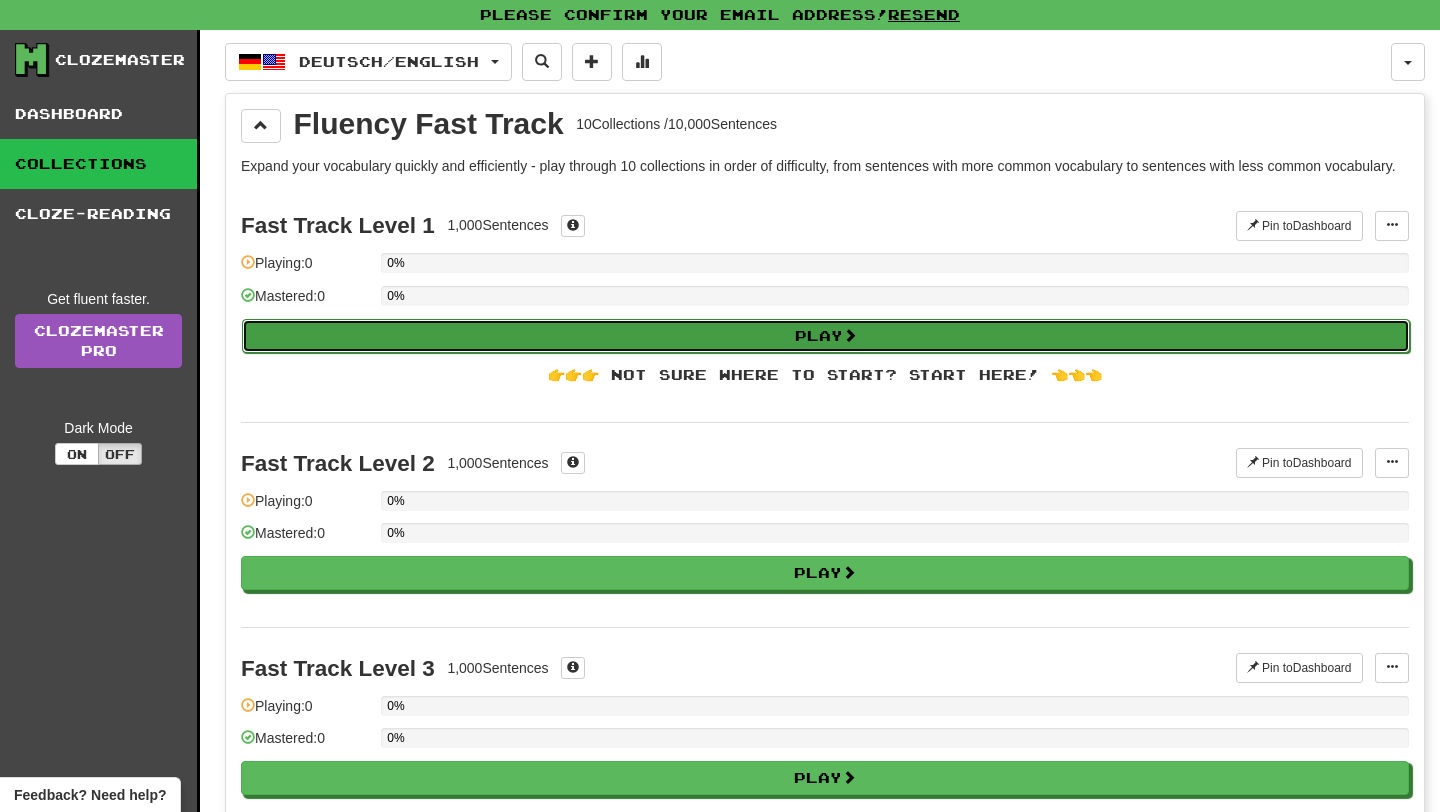 click on "Play" at bounding box center (826, 336) 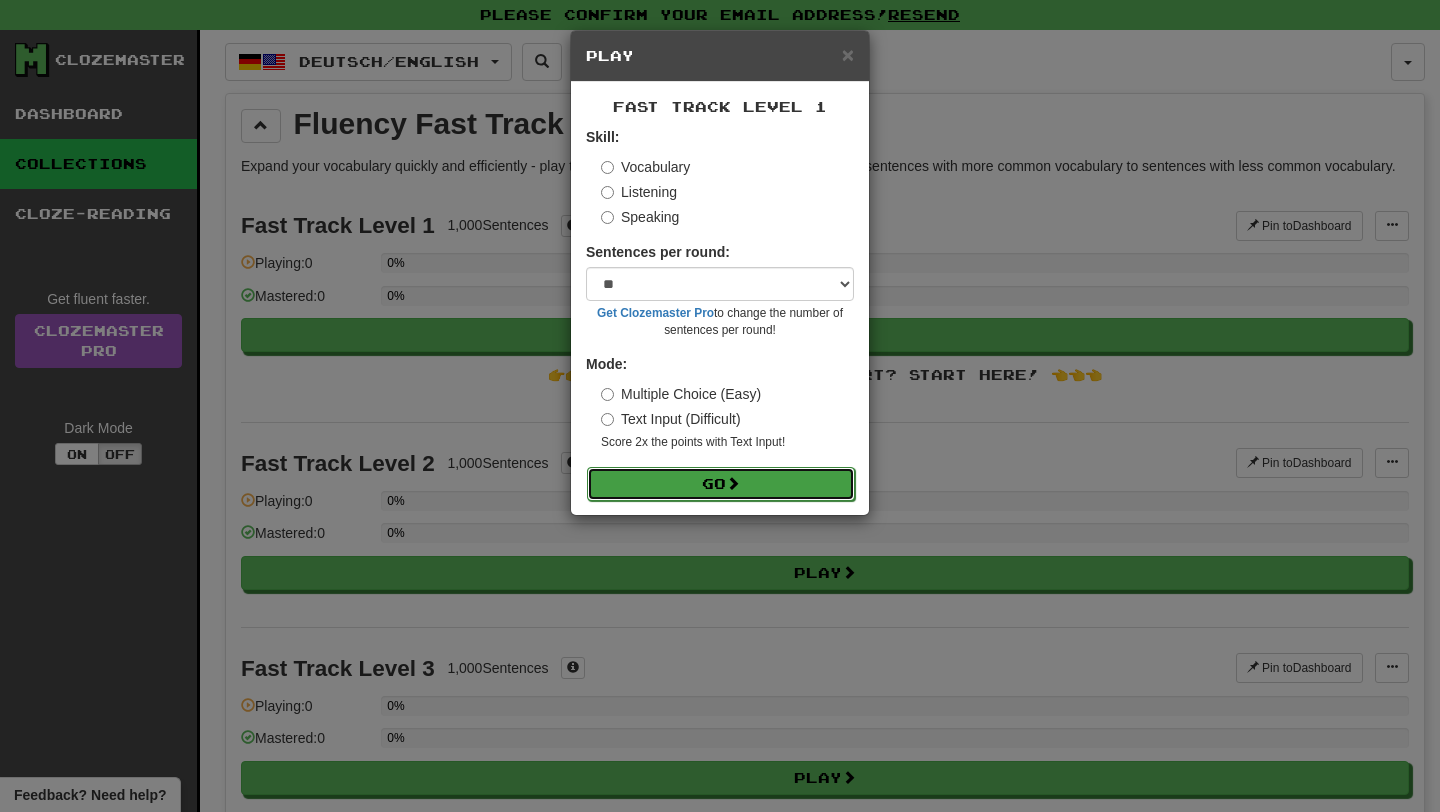 click on "Go" at bounding box center (721, 484) 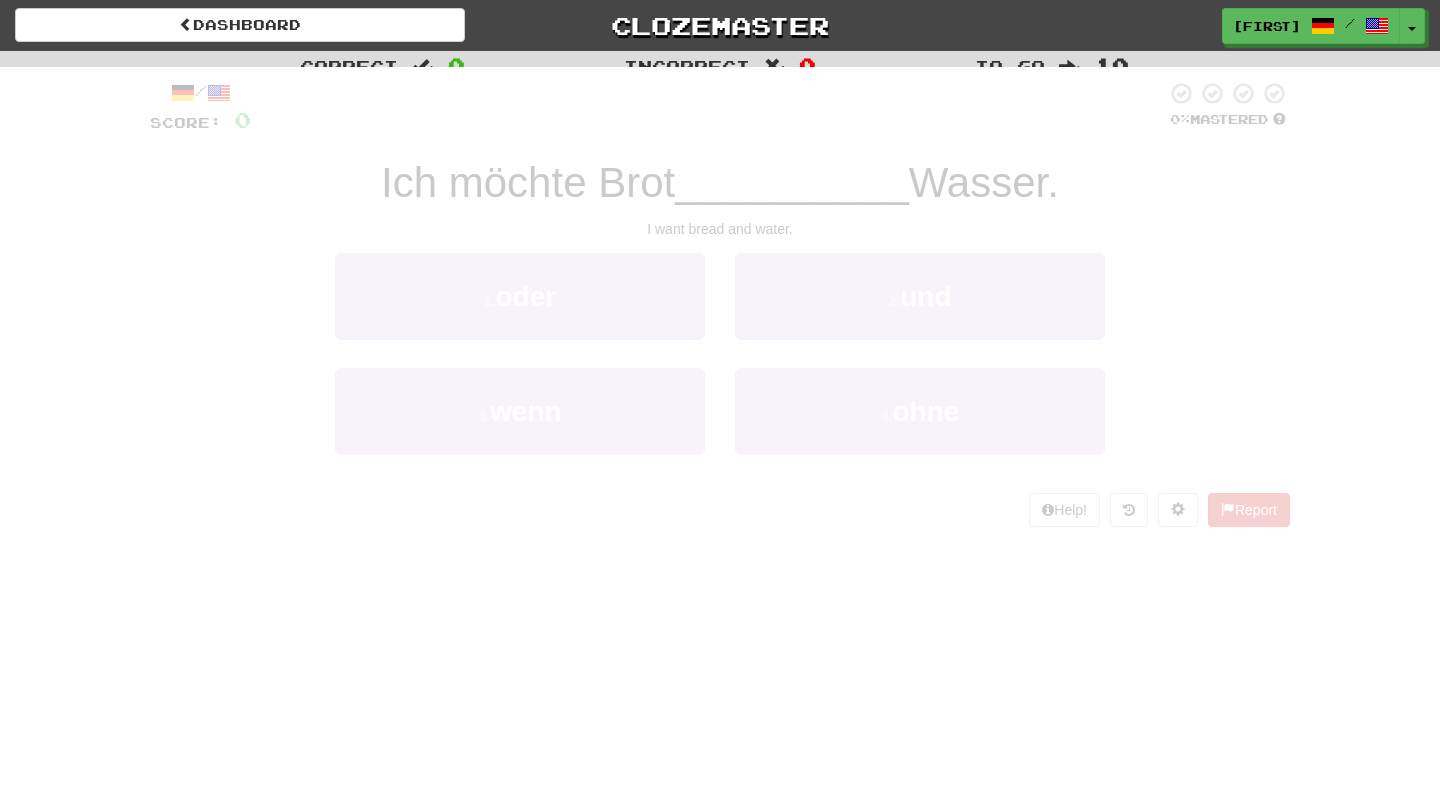 scroll, scrollTop: 0, scrollLeft: 0, axis: both 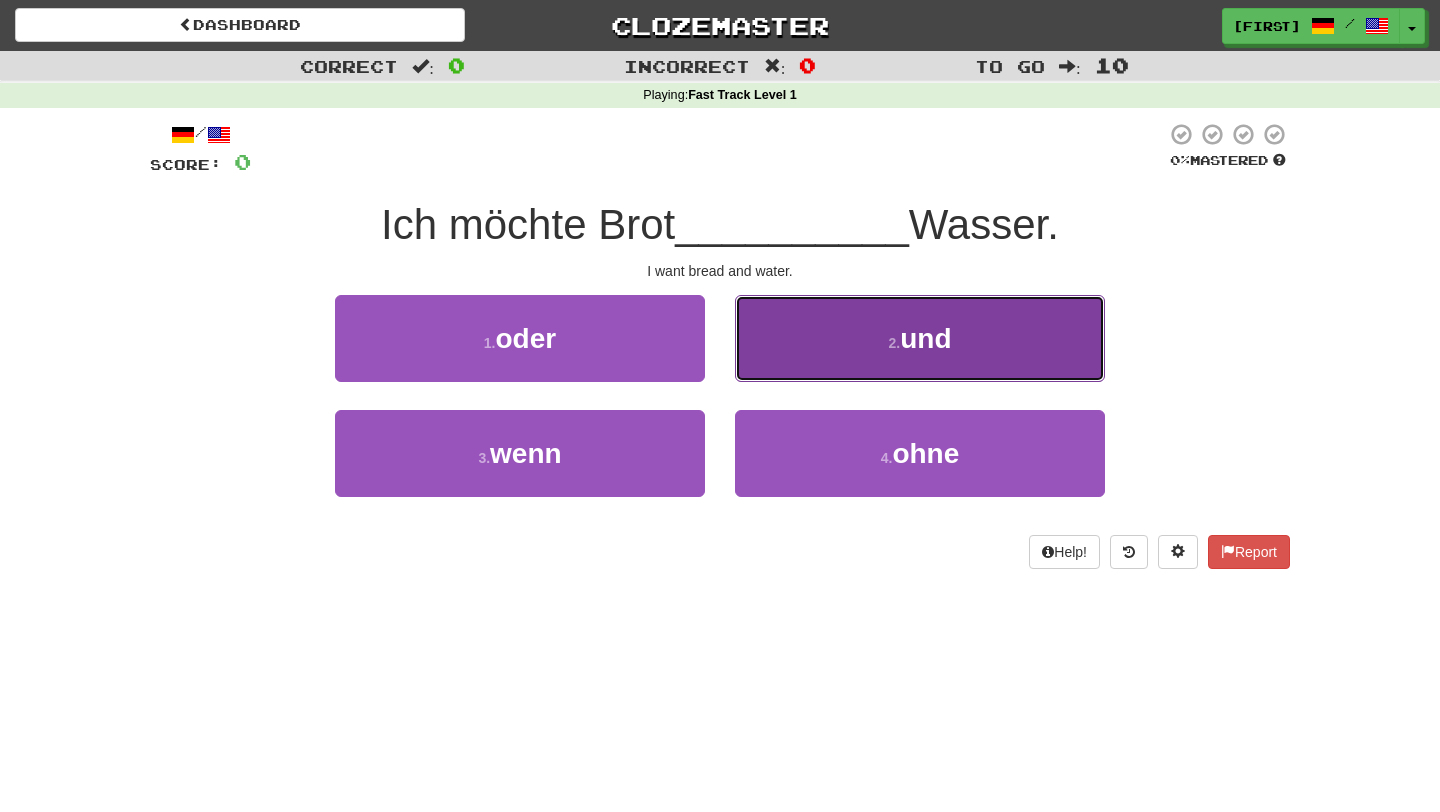click on "2 .  und" at bounding box center [920, 338] 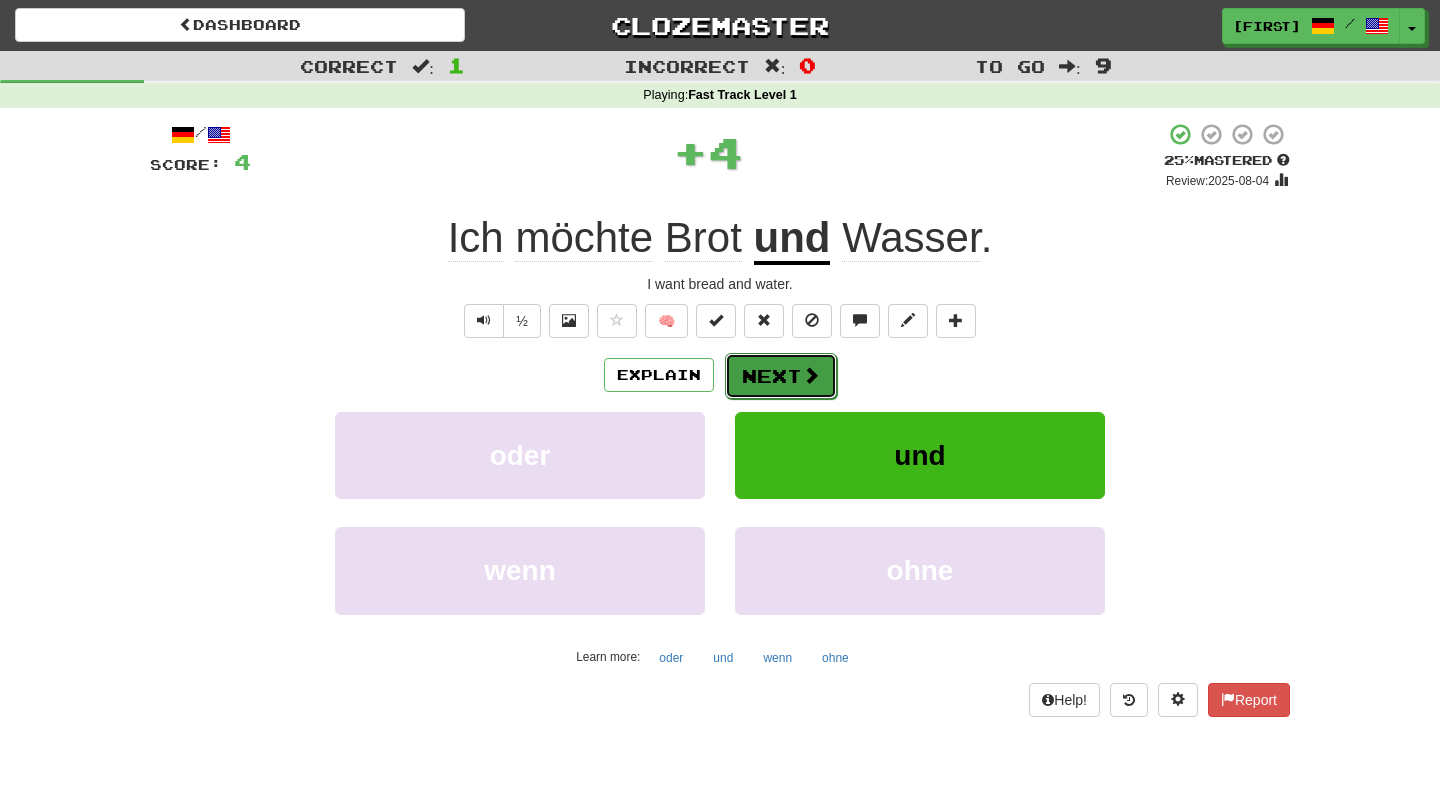 click at bounding box center (811, 375) 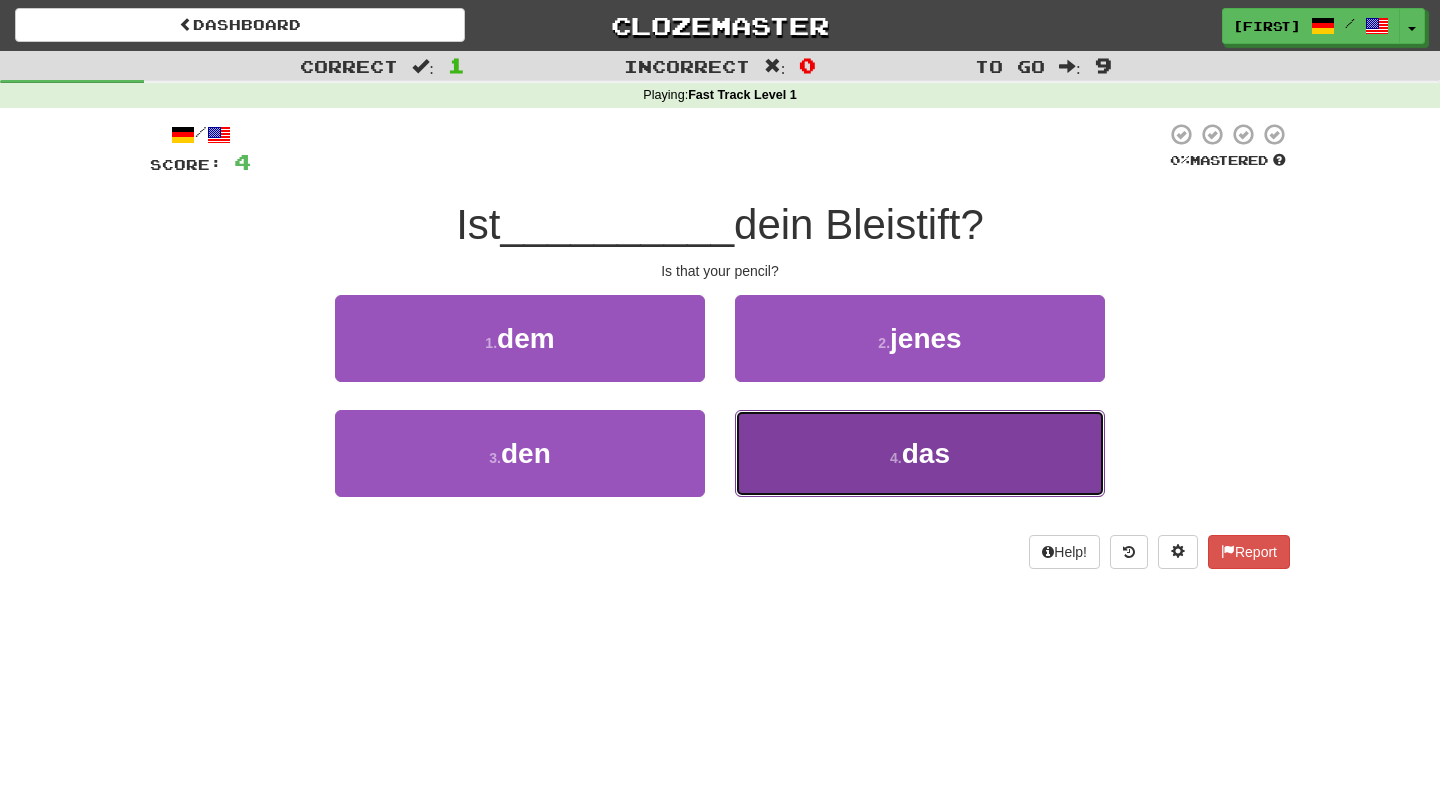 click on "4 .  das" at bounding box center (920, 453) 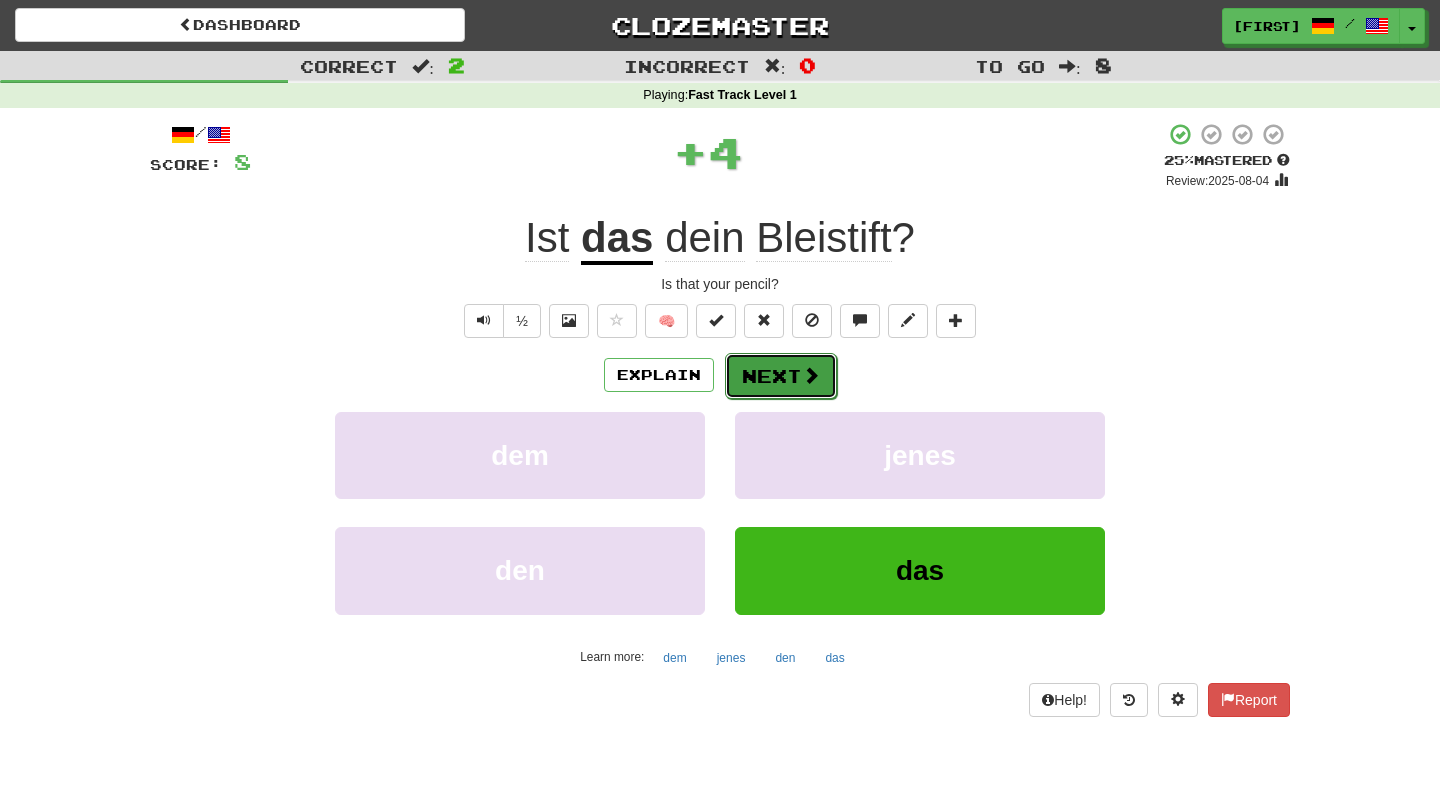 click on "Next" at bounding box center [781, 376] 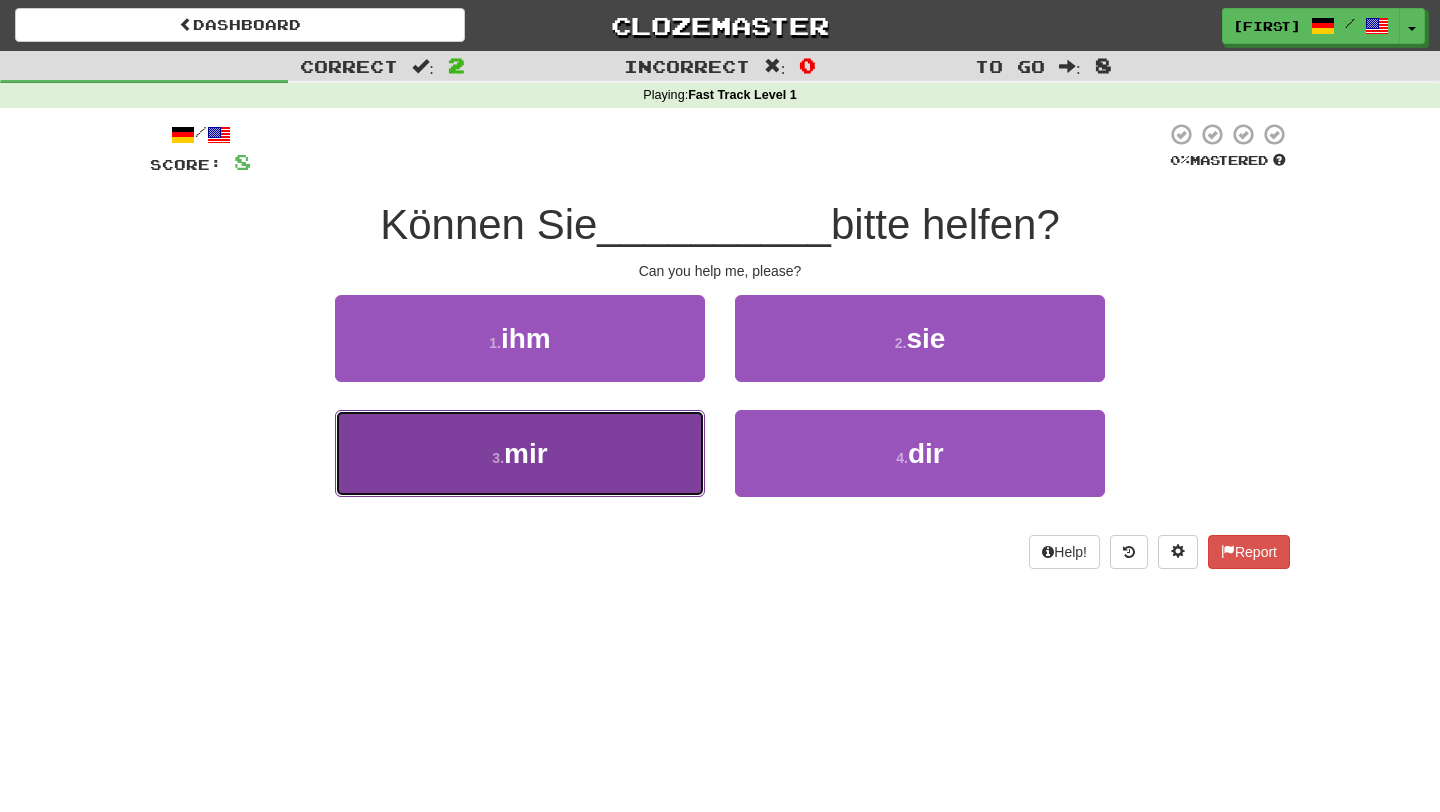 click on "3 .  mir" at bounding box center [520, 453] 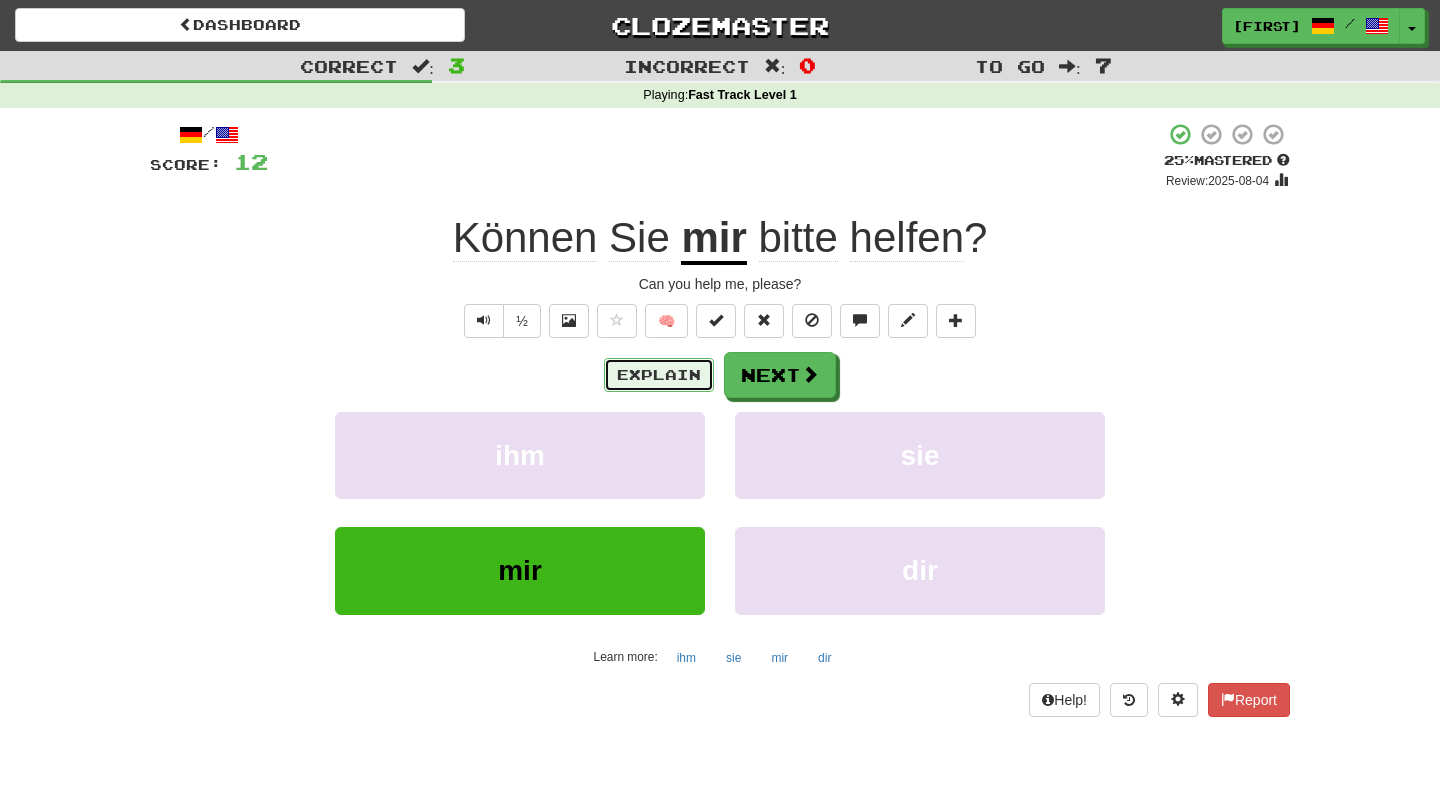 click on "Explain" at bounding box center [659, 375] 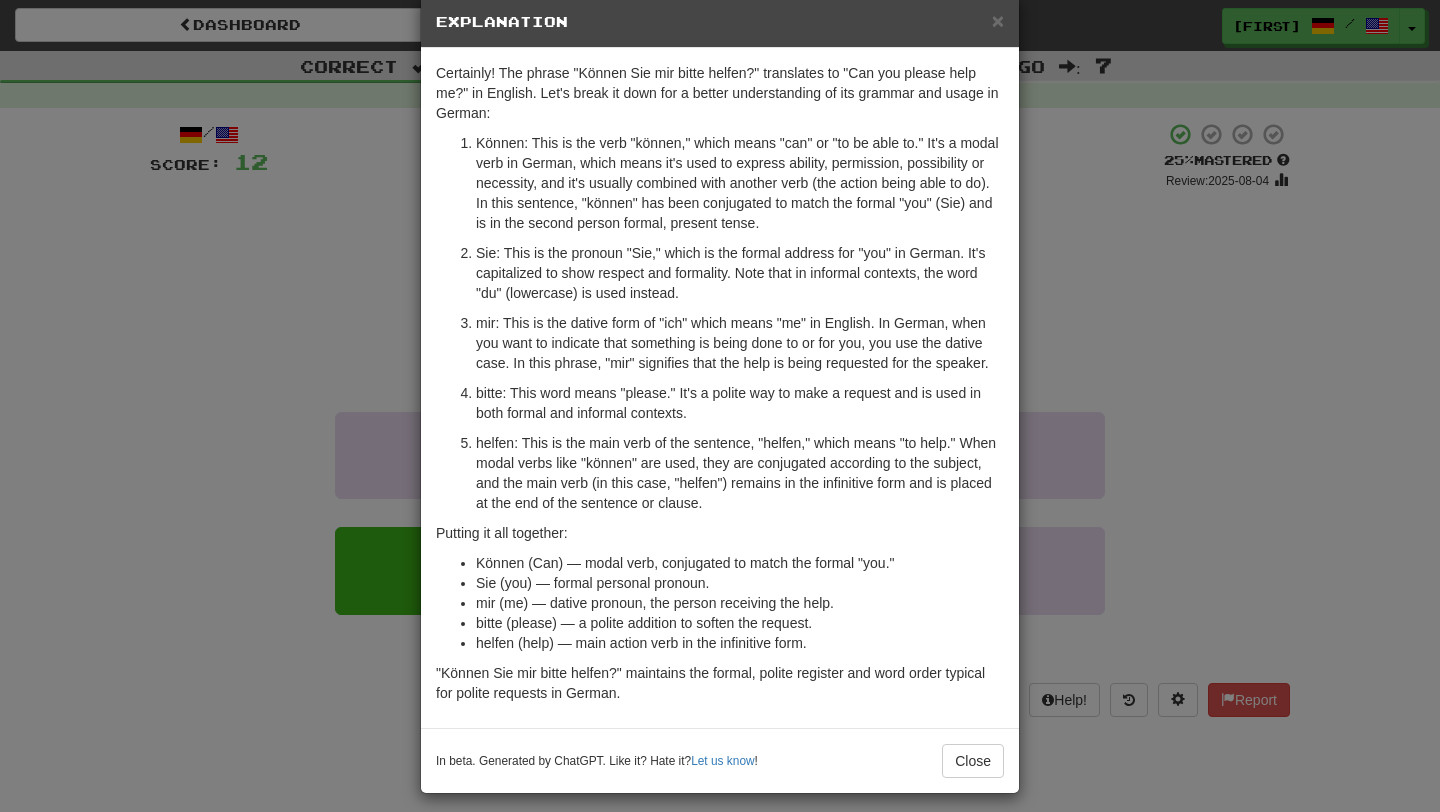 scroll, scrollTop: 23, scrollLeft: 0, axis: vertical 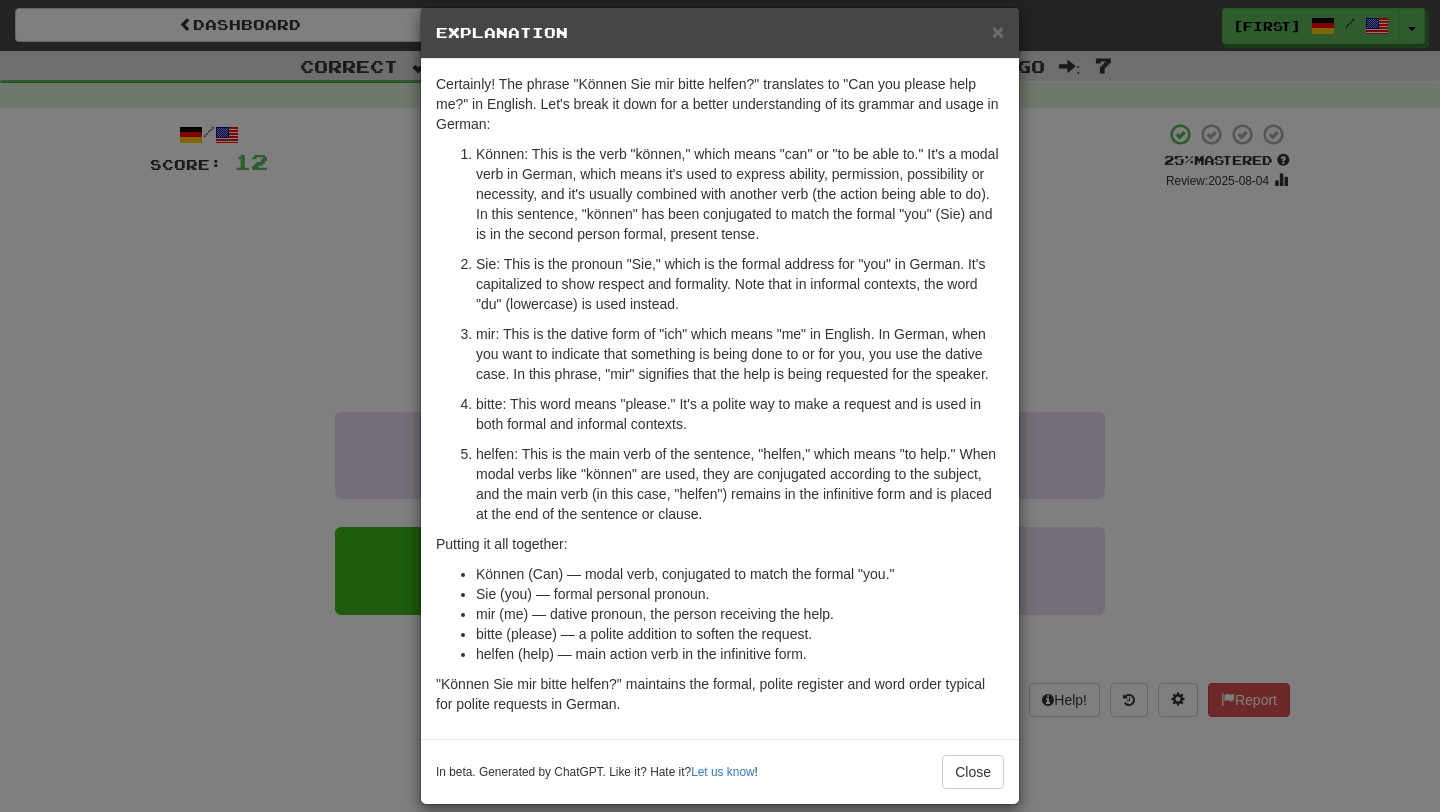 click on "× Explanation Certainly! The phrase "Können Sie mir bitte helfen?" translates to "Can you please help me?" in English. Let's break it down for a better understanding of its grammar and usage in German:
Können: This is the verb "können," which means "can" or "to be able to." It's a modal verb in German, which means it's used to express ability, permission, possibility or necessity, and it's usually combined with another verb (the action being able to do). In this sentence, "können" has been conjugated to match the formal "you" (Sie) and is in the second person formal, present tense.
Sie: This is the pronoun "Sie," which is the formal address for "you" in German. It's capitalized to show respect and formality. Note that in informal contexts, the word "du" (lowercase) is used instead.
bitte: This word means "please." It's a polite way to make a request and is used in both formal and informal contexts.
Putting it all together:
Sie (you) — formal personal pronoun." at bounding box center (720, 406) 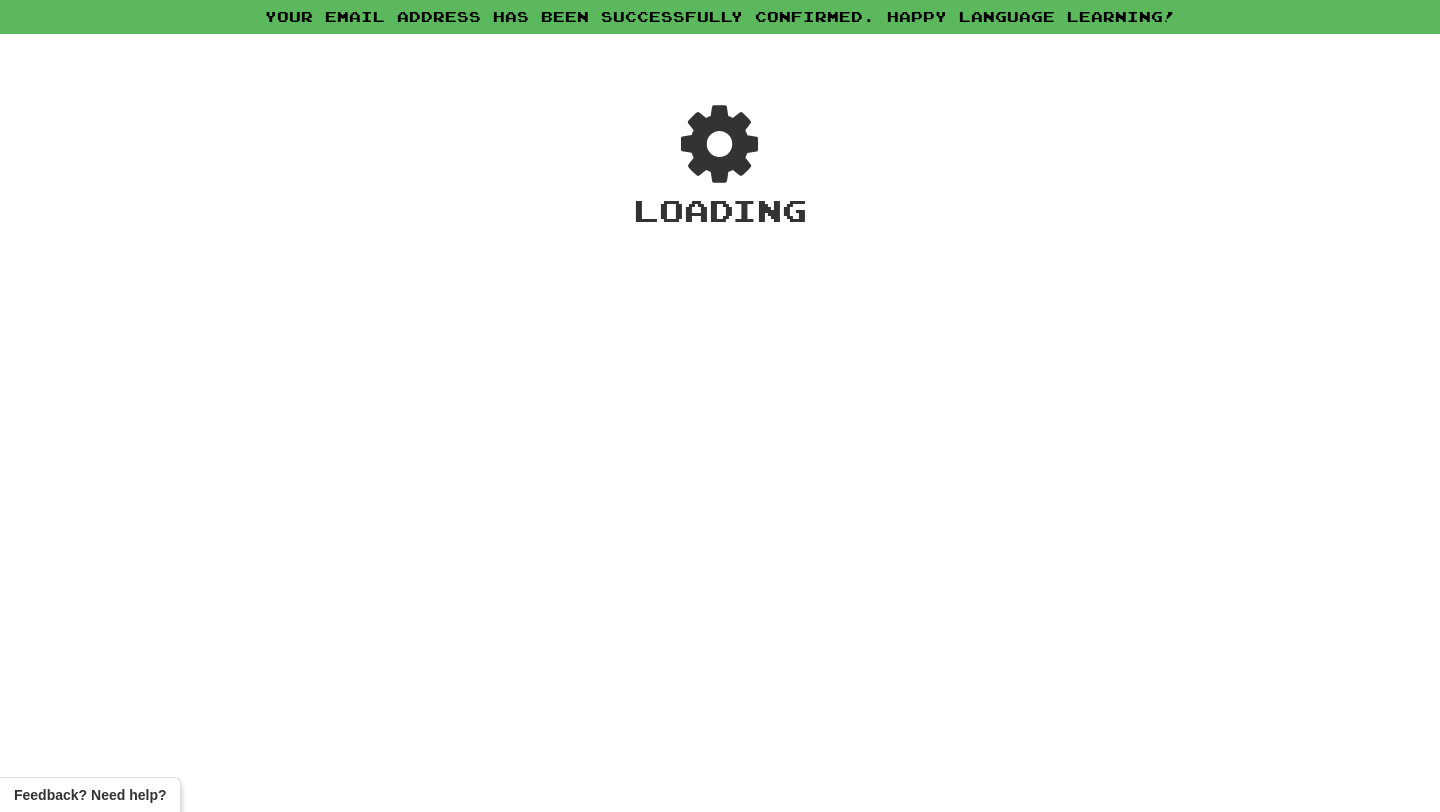 scroll, scrollTop: 0, scrollLeft: 0, axis: both 